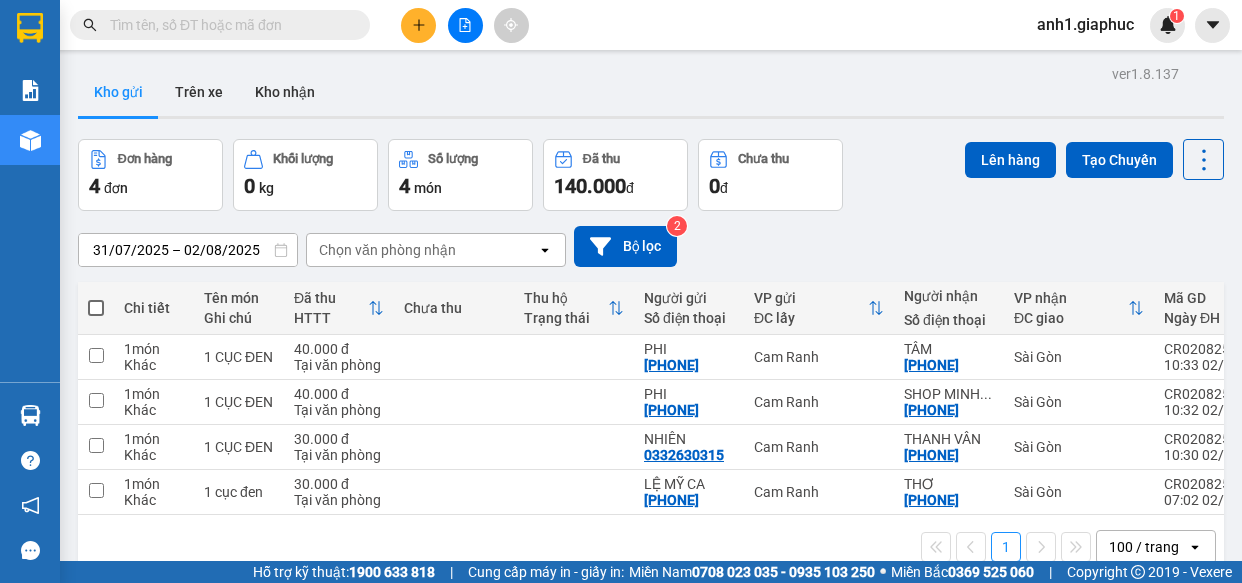 scroll, scrollTop: 0, scrollLeft: 0, axis: both 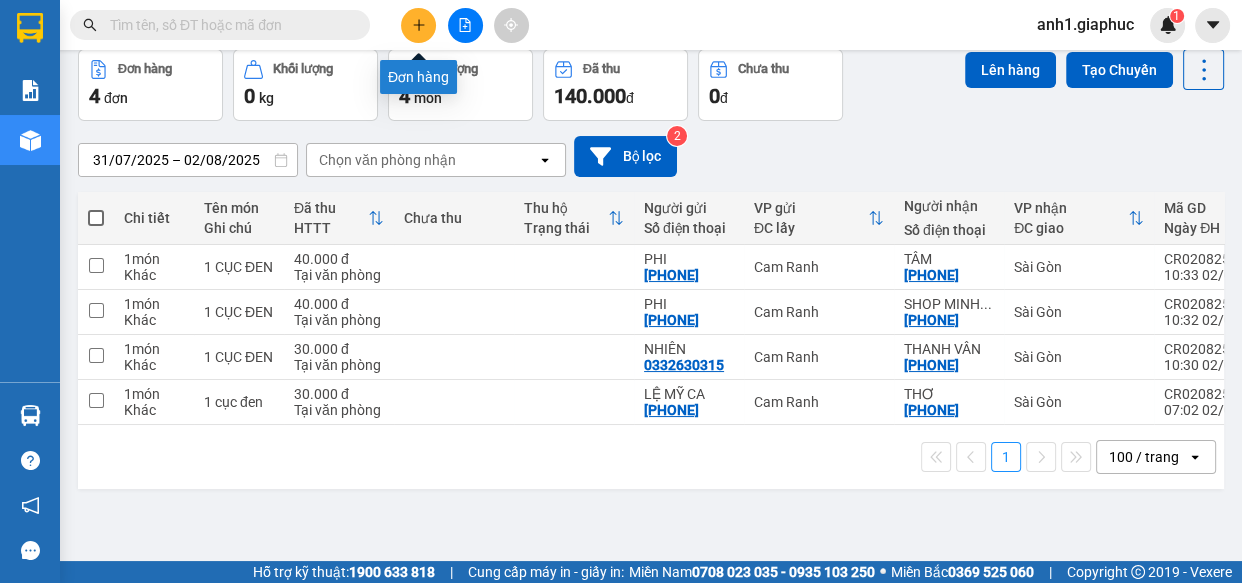 click at bounding box center (418, 25) 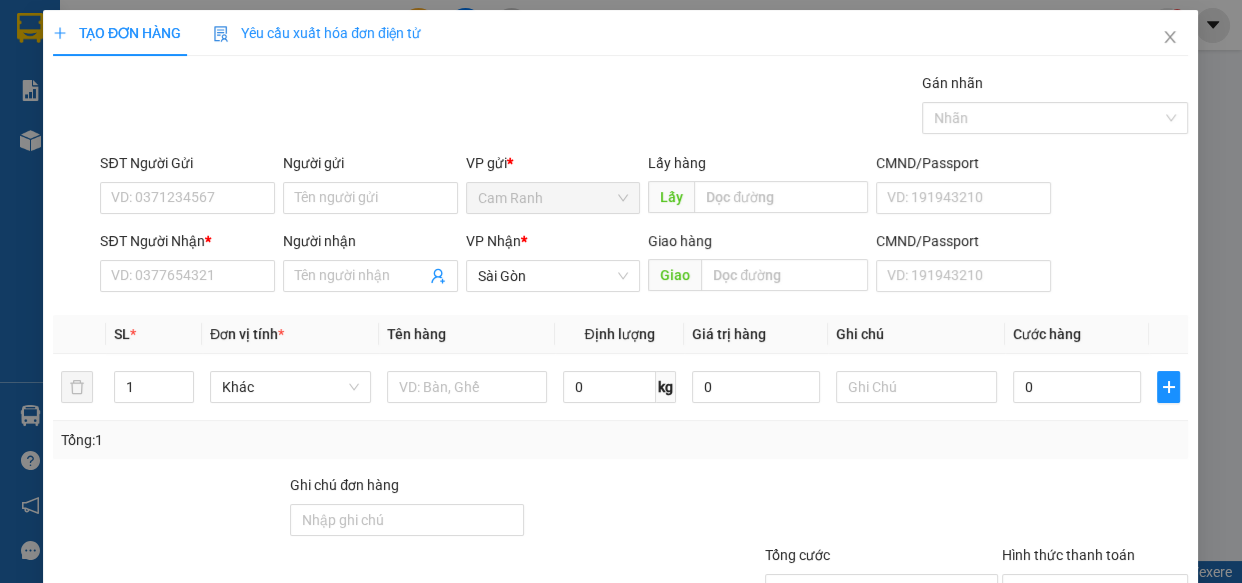 scroll, scrollTop: 0, scrollLeft: 0, axis: both 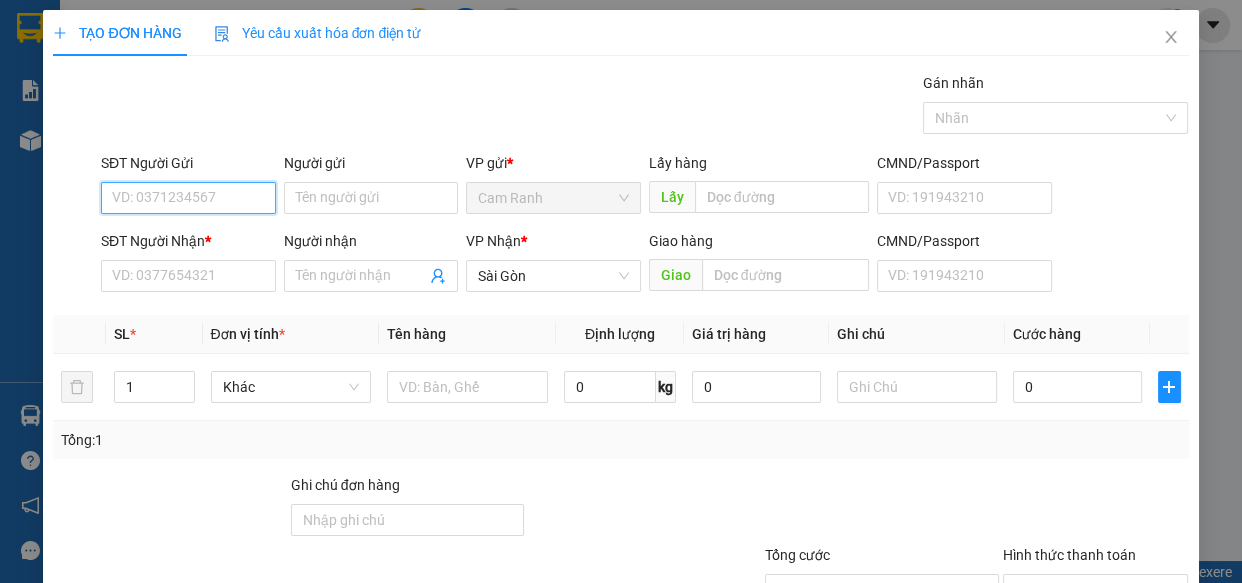 click on "SĐT Người Gửi" at bounding box center [188, 198] 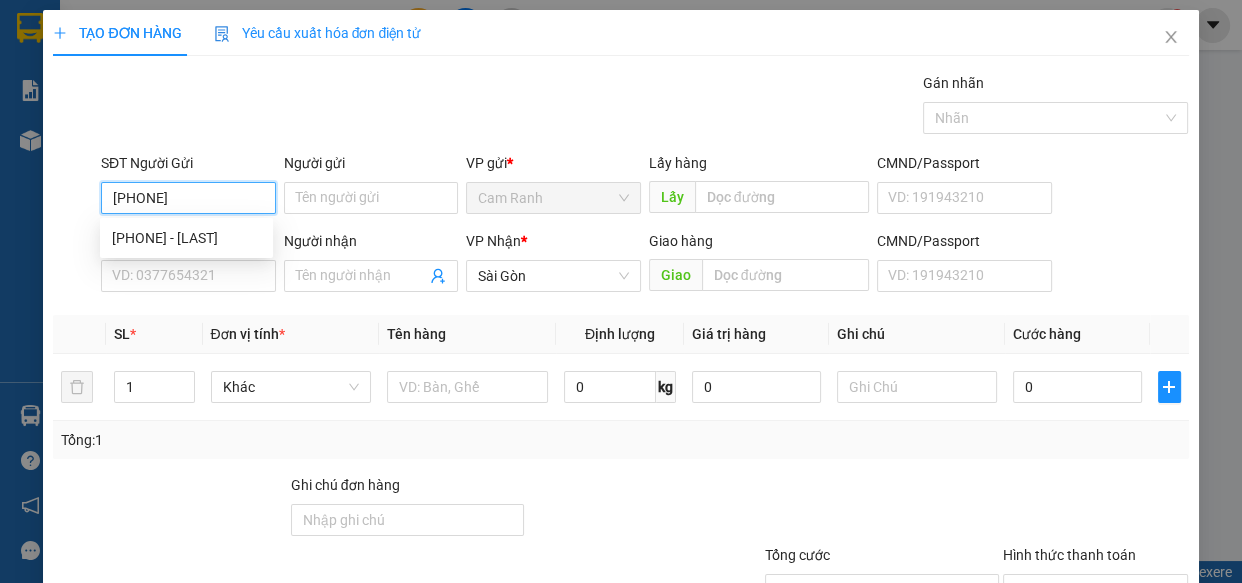 type on "[PHONE]" 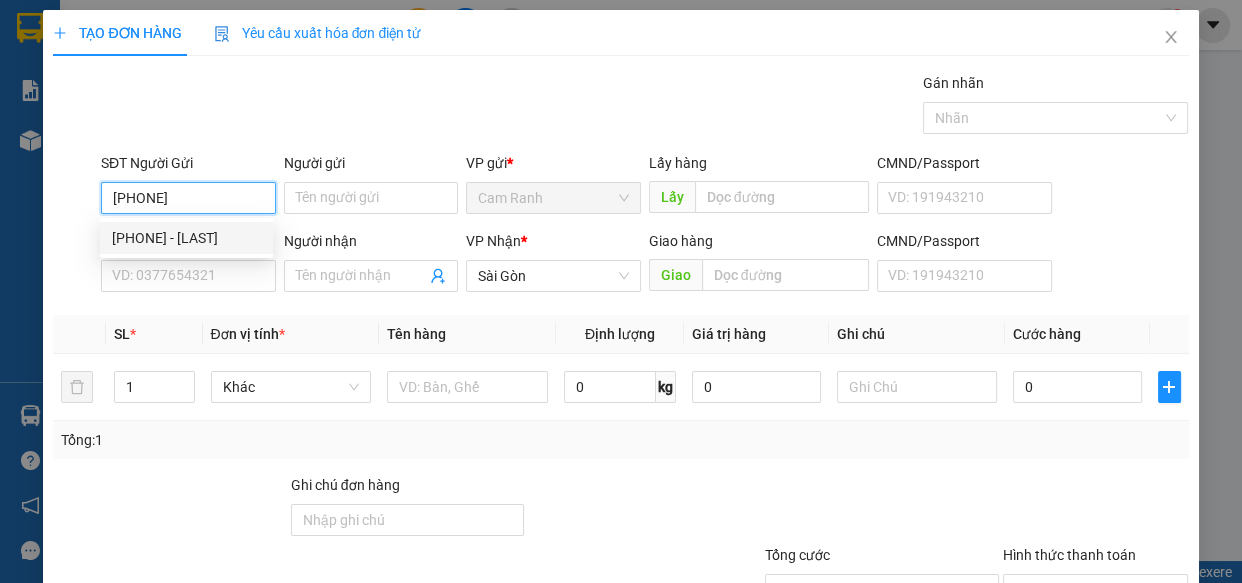 click on "[PHONE] - [LAST]" at bounding box center [186, 238] 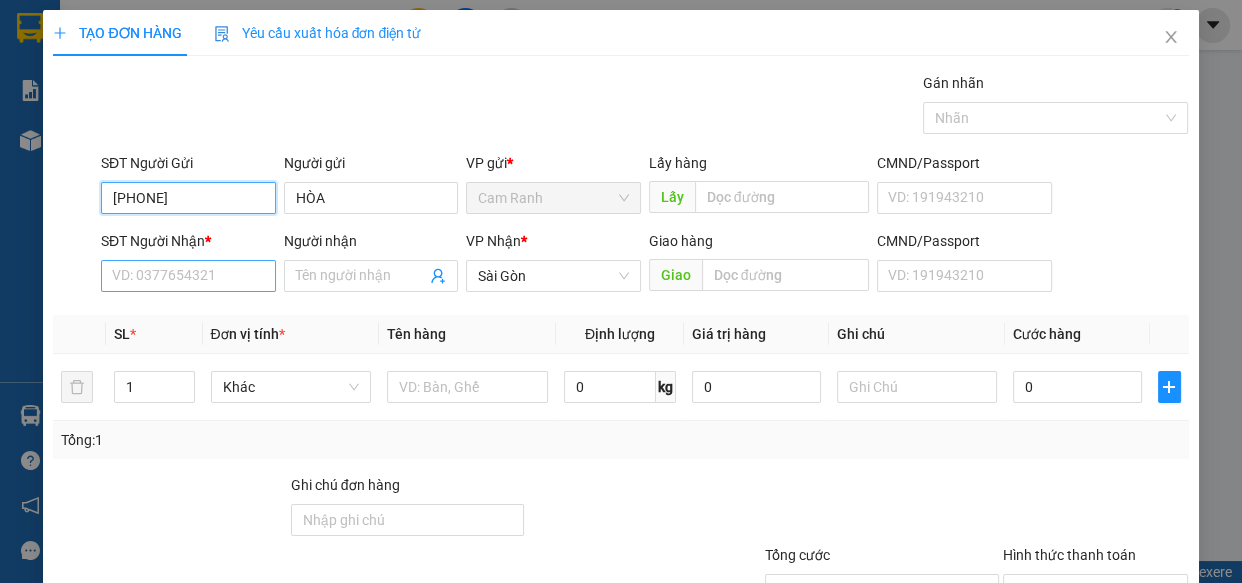 type on "[PHONE]" 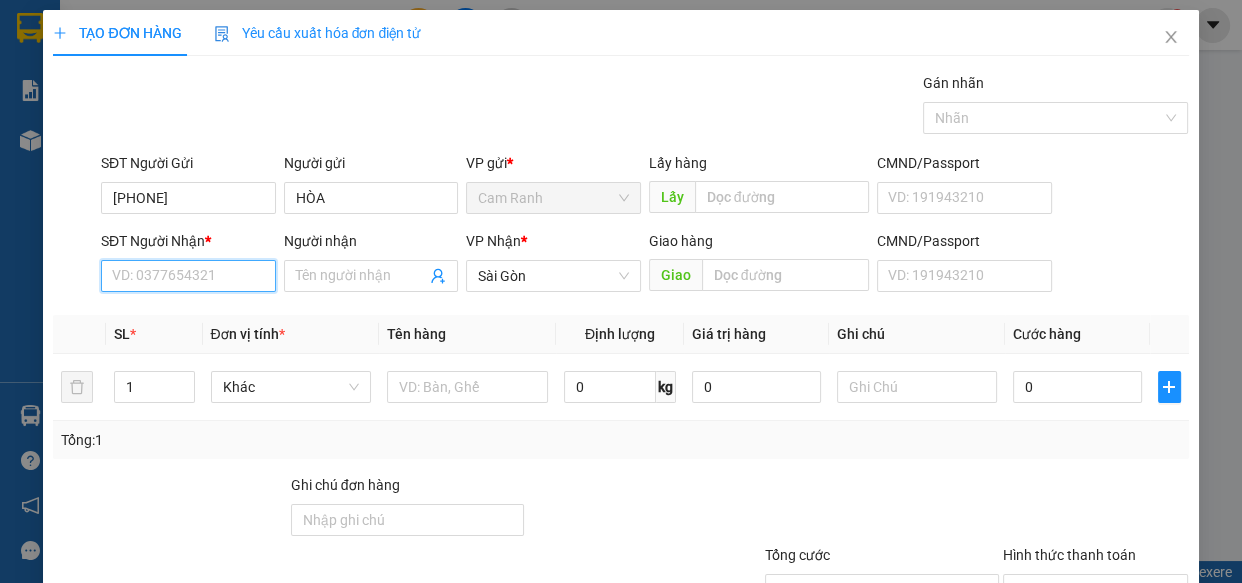 click on "SĐT Người Nhận  *" at bounding box center (188, 276) 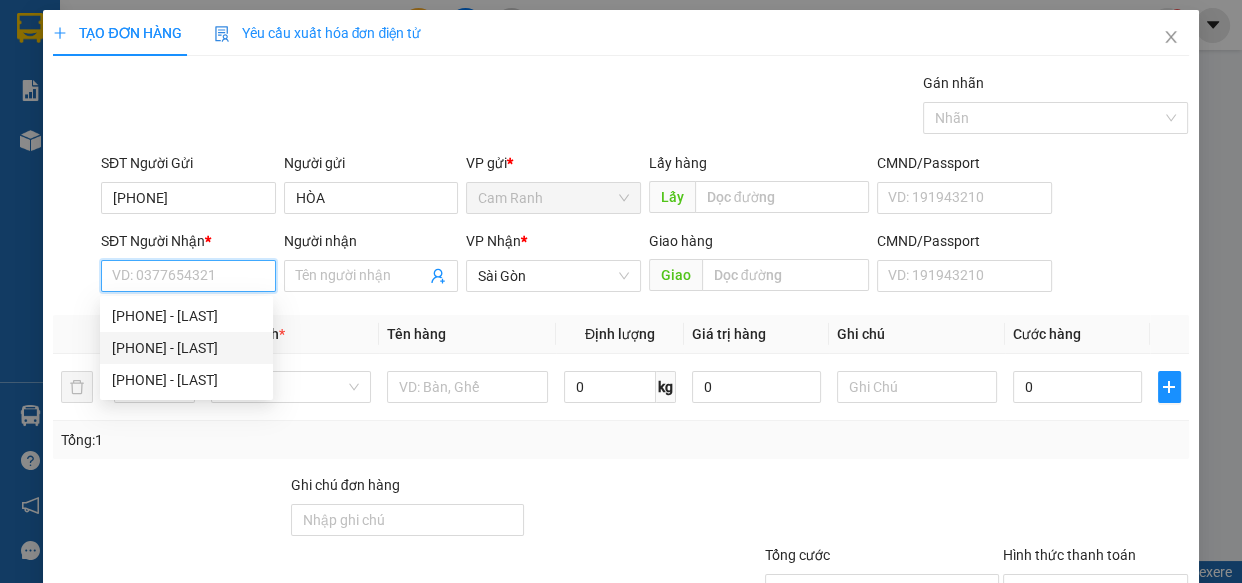 click on "[PHONE] - [LAST]" at bounding box center (186, 348) 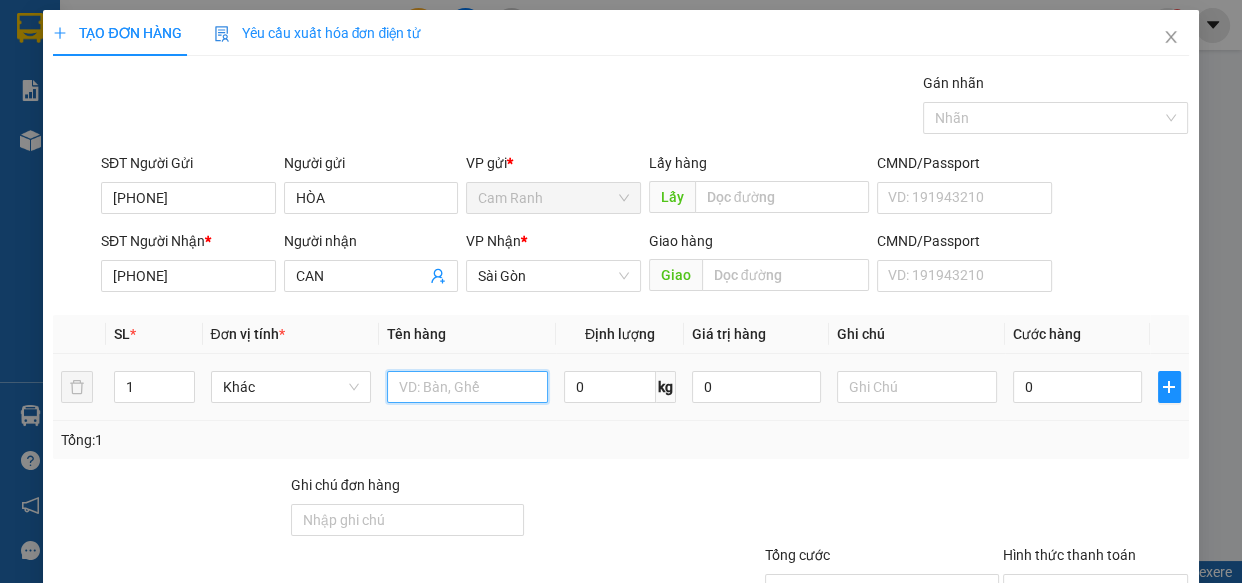 click at bounding box center [467, 387] 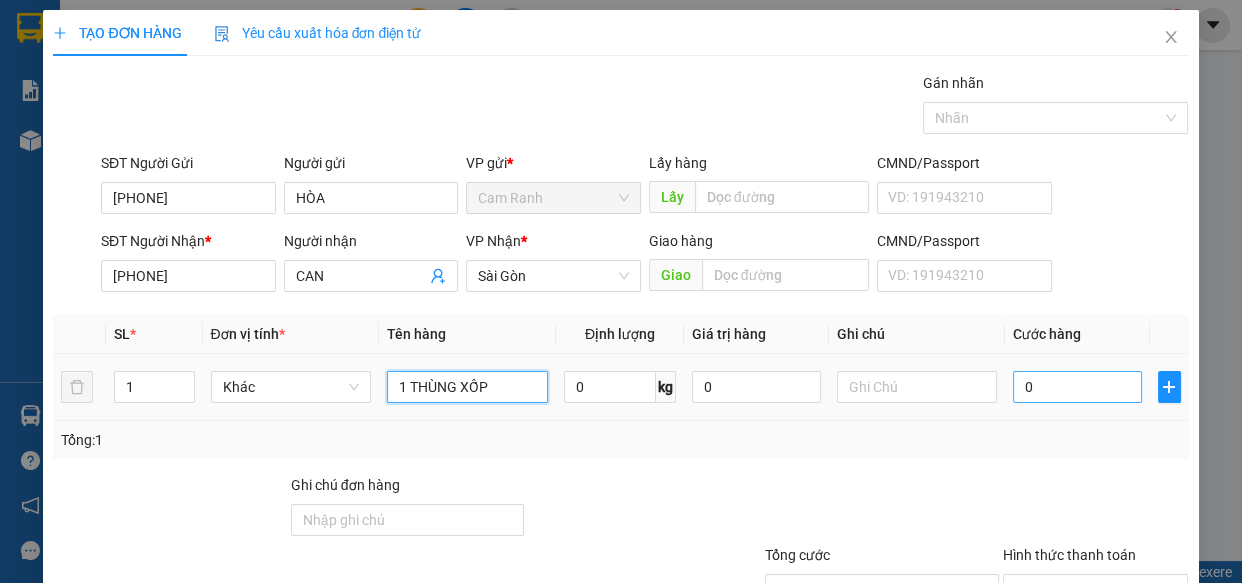 type on "1 THÙNG XỐP" 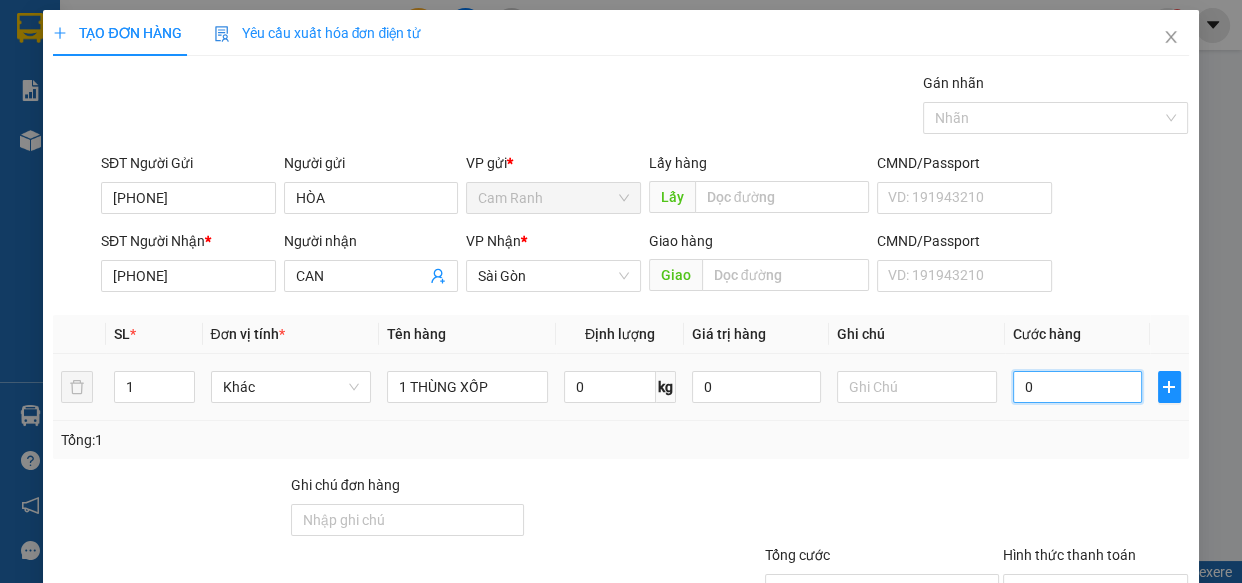 click on "0" at bounding box center (1077, 387) 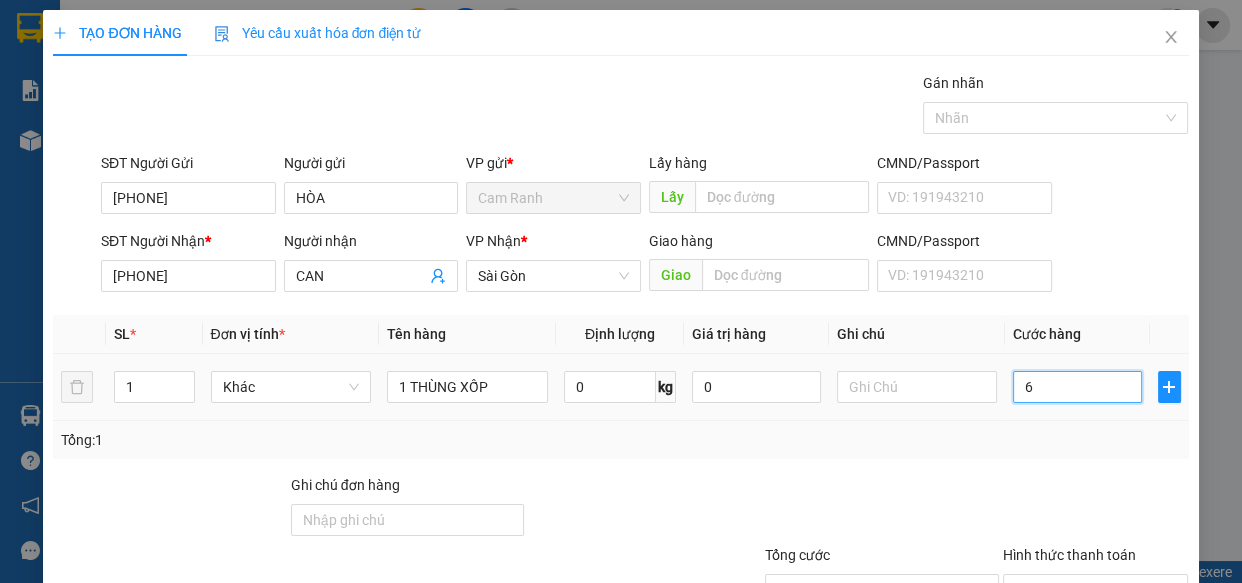 type on "60" 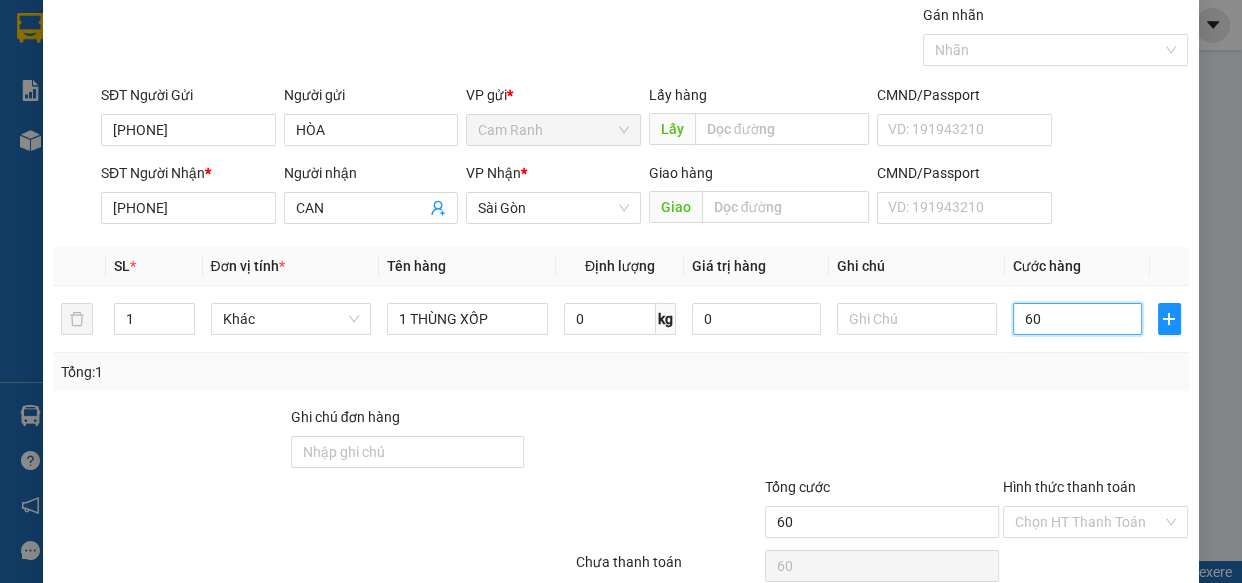 scroll, scrollTop: 156, scrollLeft: 0, axis: vertical 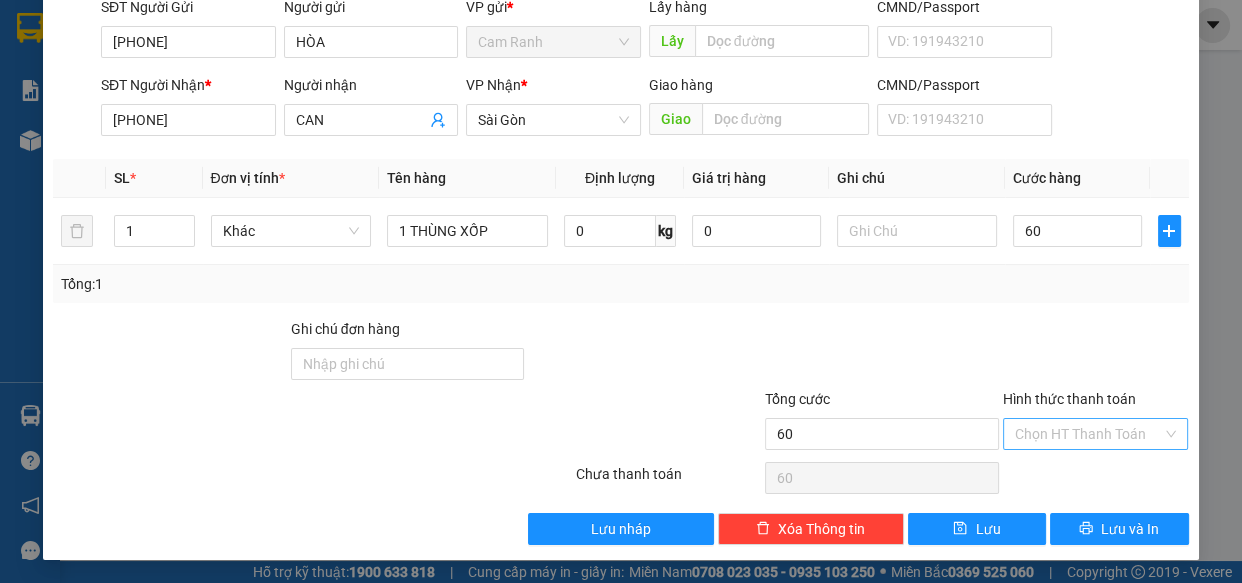 type on "60.000" 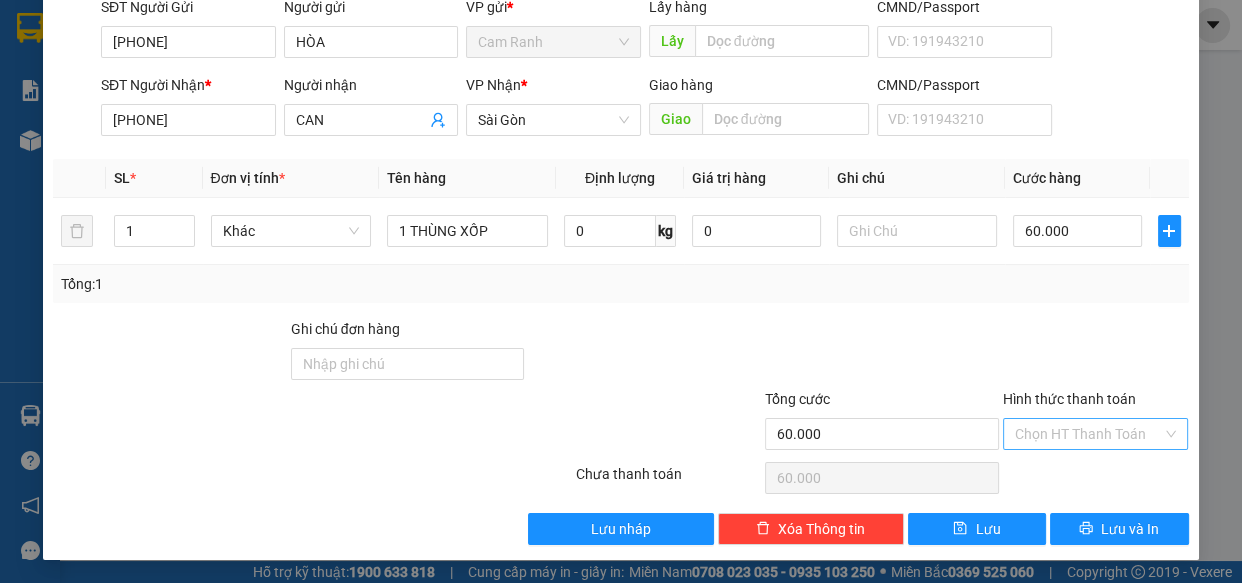 click on "Hình thức thanh toán" at bounding box center (1089, 434) 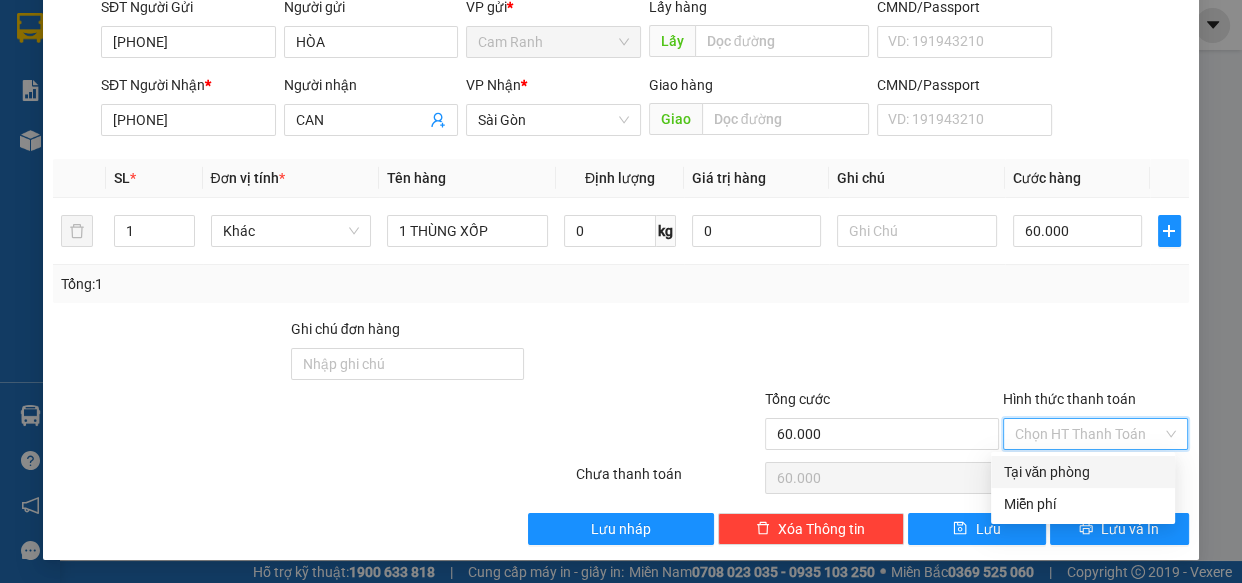 click on "Tại văn phòng" at bounding box center [1083, 472] 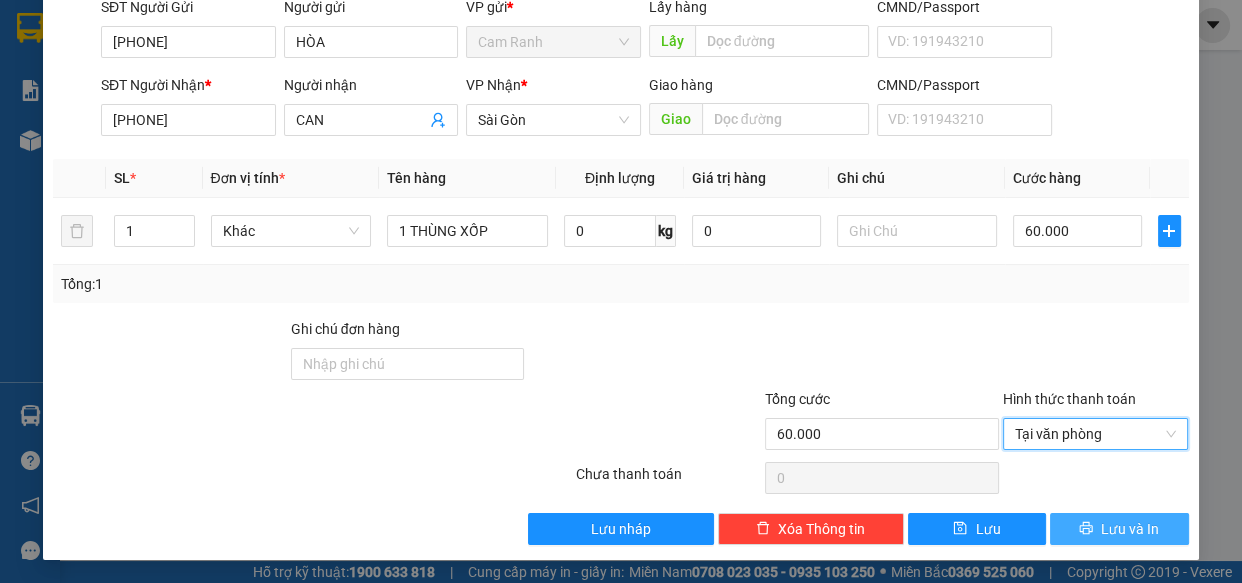 click on "Lưu và In" at bounding box center [1119, 529] 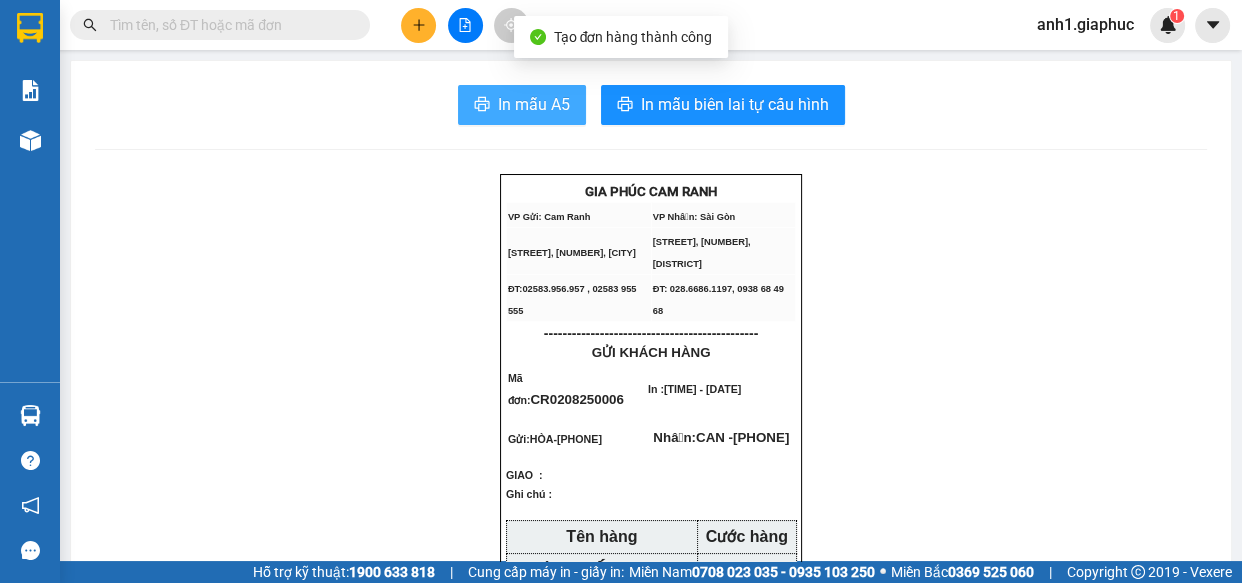 click on "In mẫu A5" at bounding box center (522, 105) 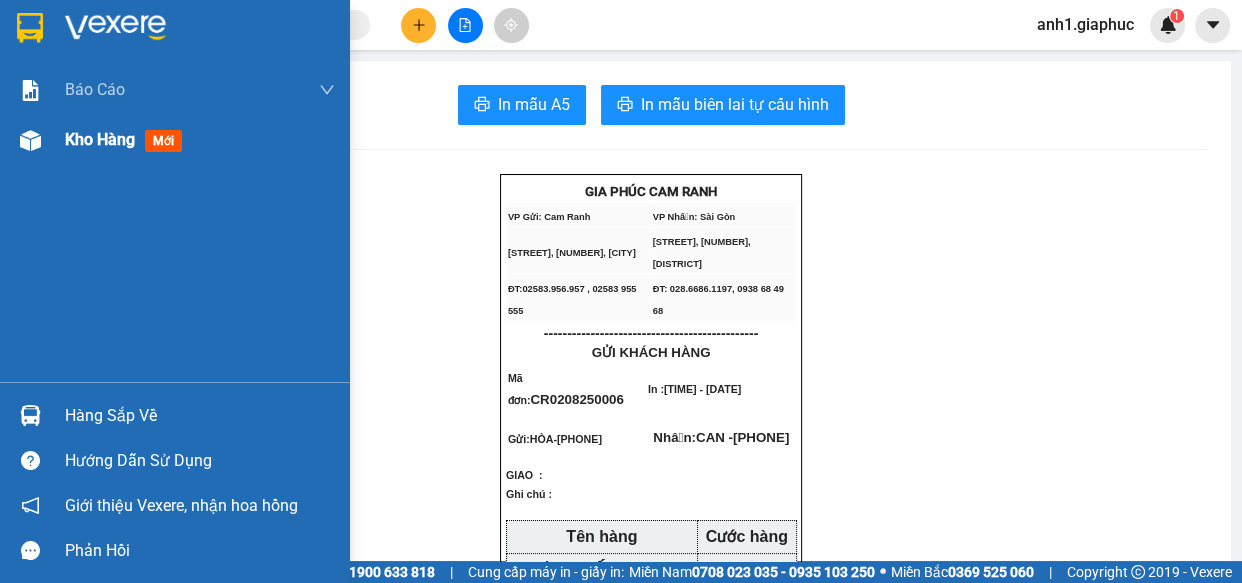 click on "Kho hàng mới" at bounding box center [127, 139] 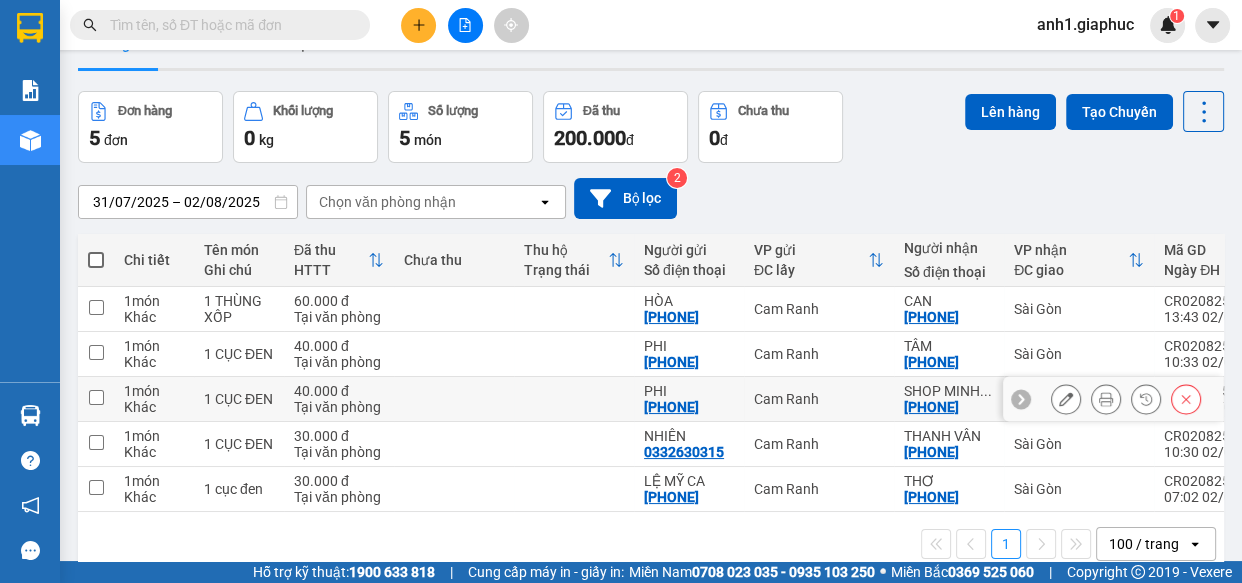 scroll, scrollTop: 91, scrollLeft: 0, axis: vertical 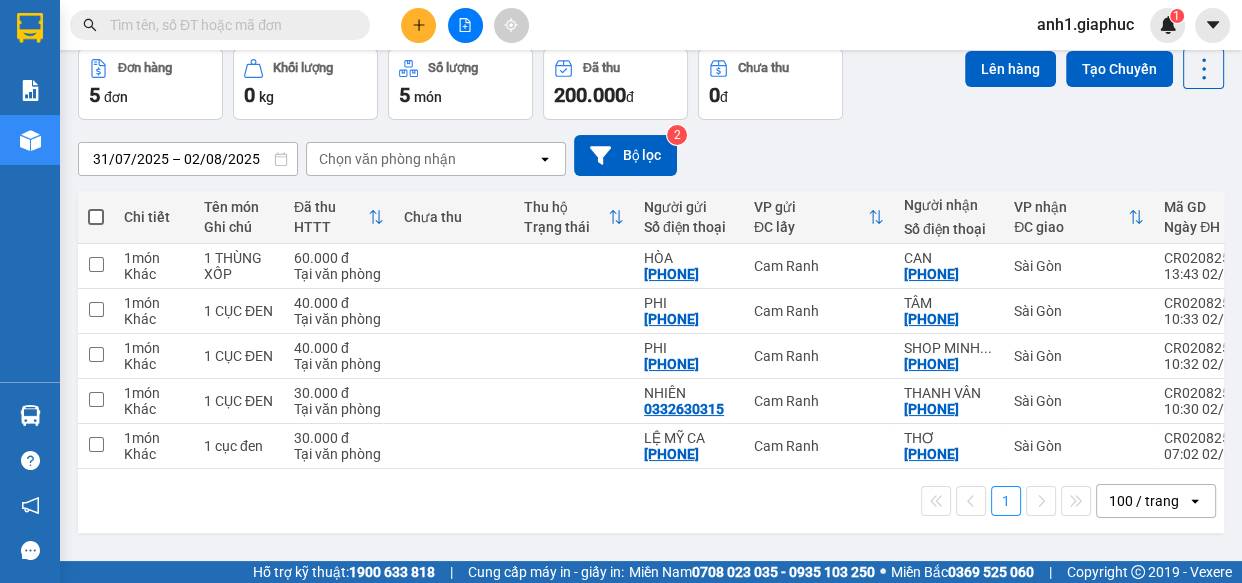 click on "anh1.giaphuc" at bounding box center [1085, 24] 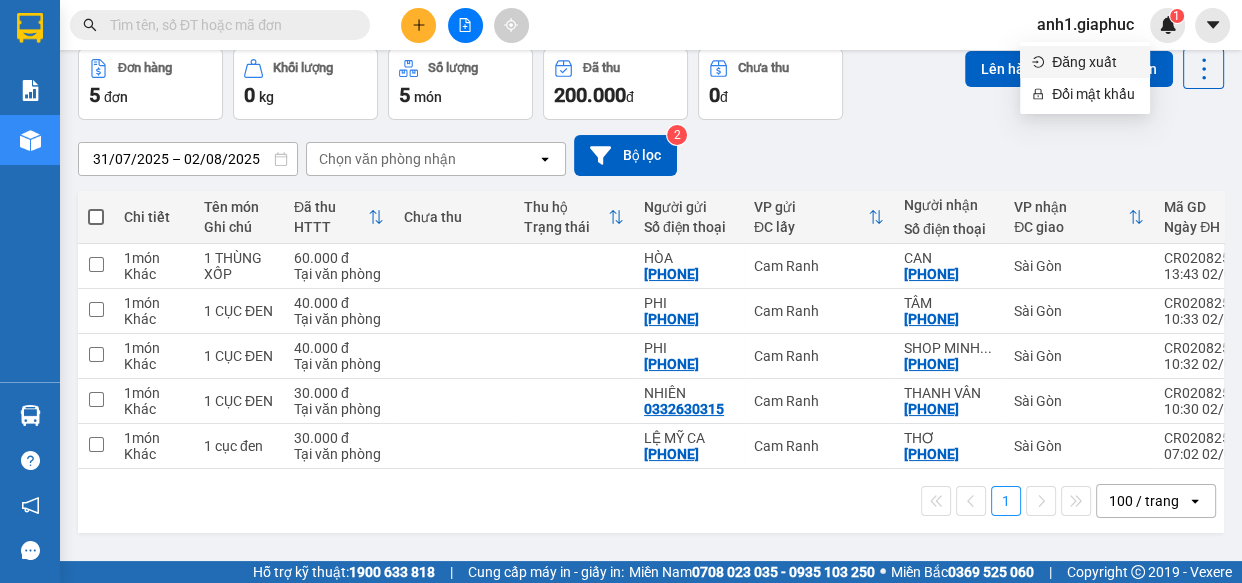 click on "Đăng xuất" at bounding box center (1095, 62) 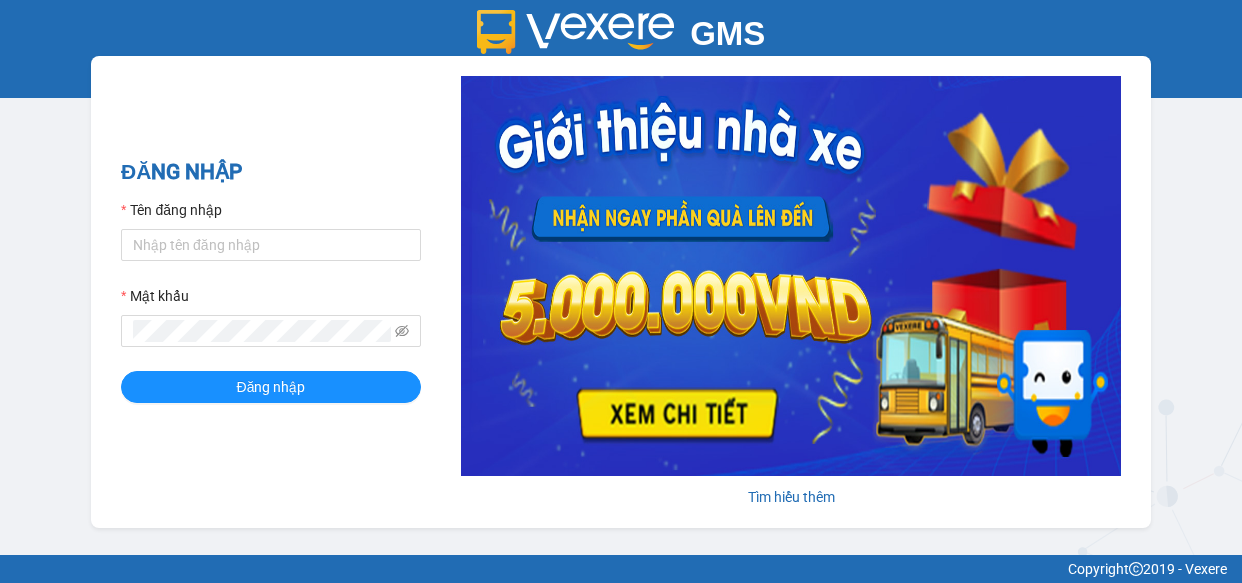 scroll, scrollTop: 0, scrollLeft: 0, axis: both 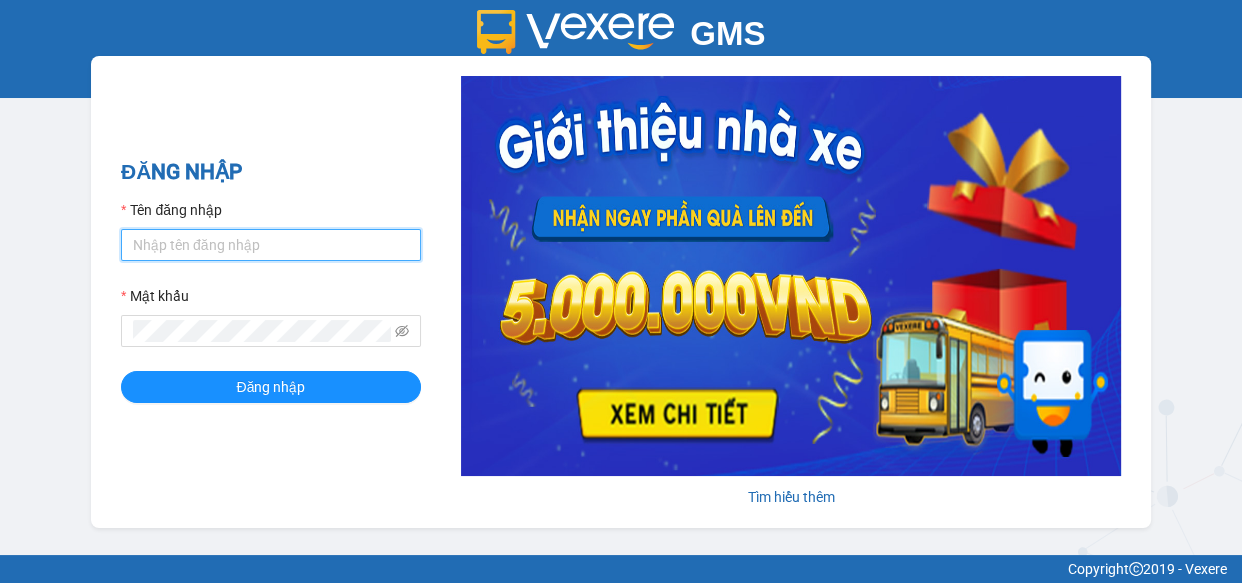 click on "Tên đăng nhập" at bounding box center [271, 245] 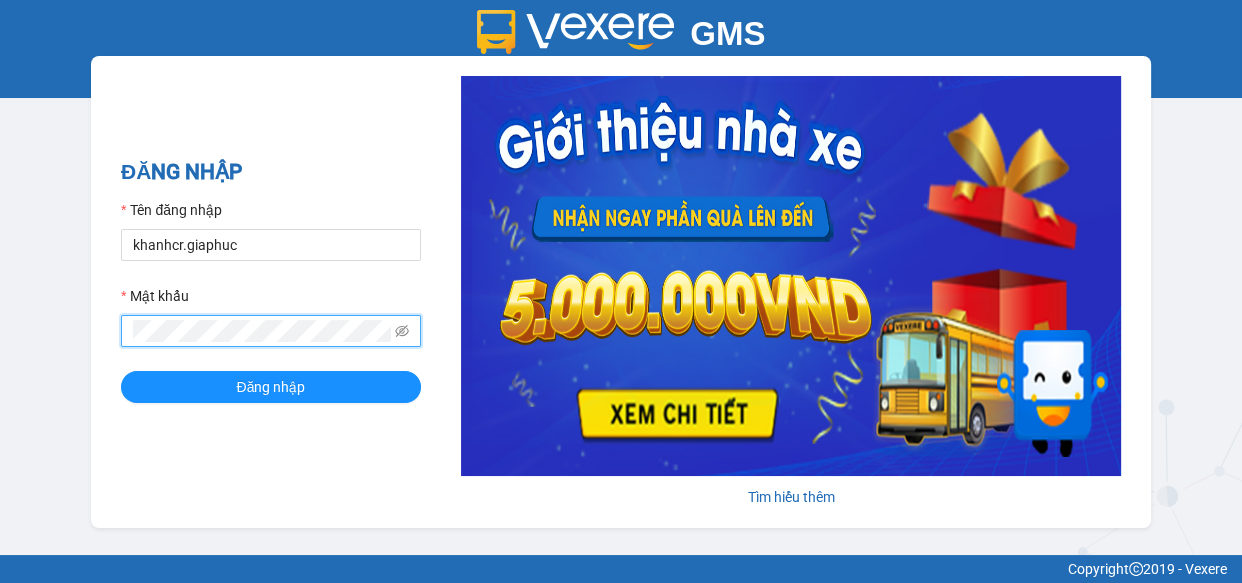 click on "Đăng nhập" at bounding box center (271, 387) 